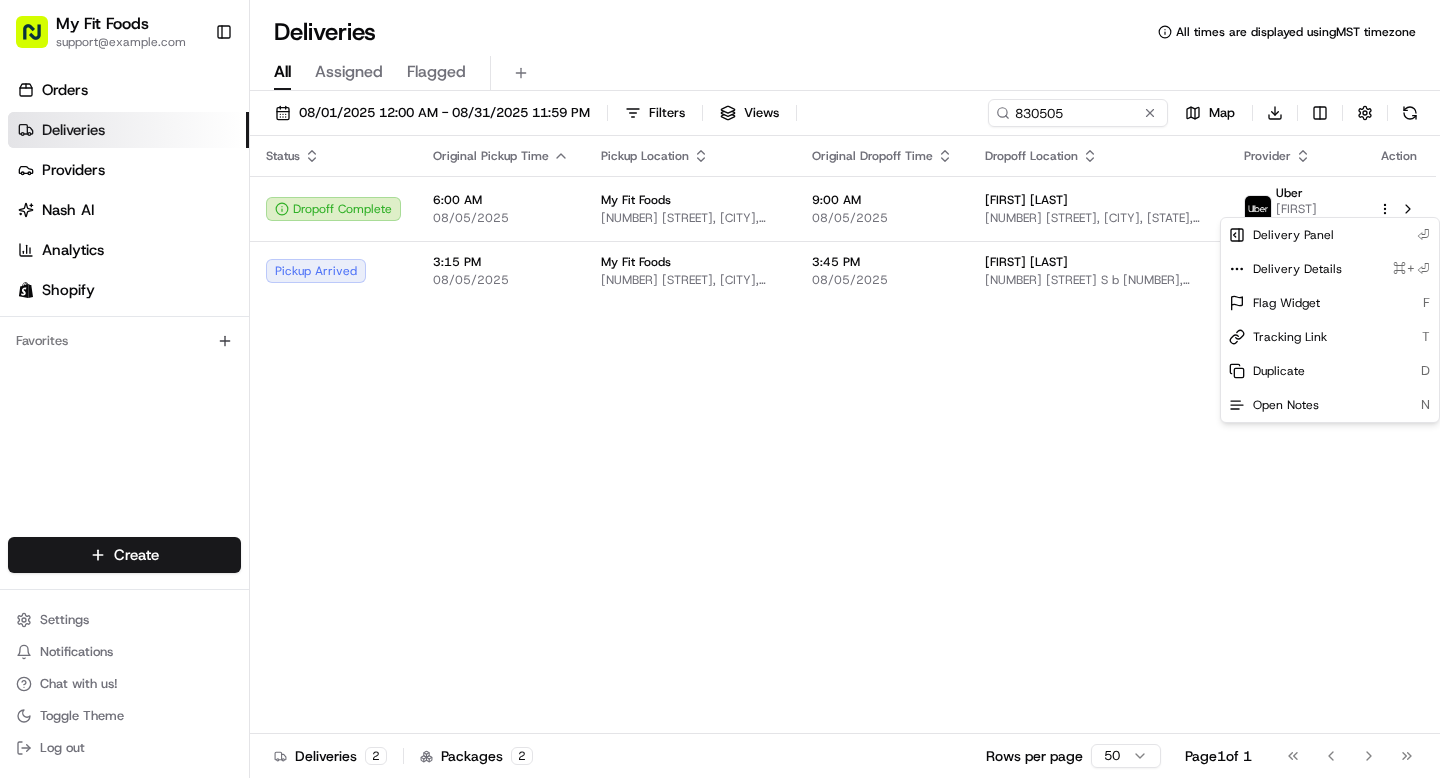 scroll, scrollTop: 0, scrollLeft: 0, axis: both 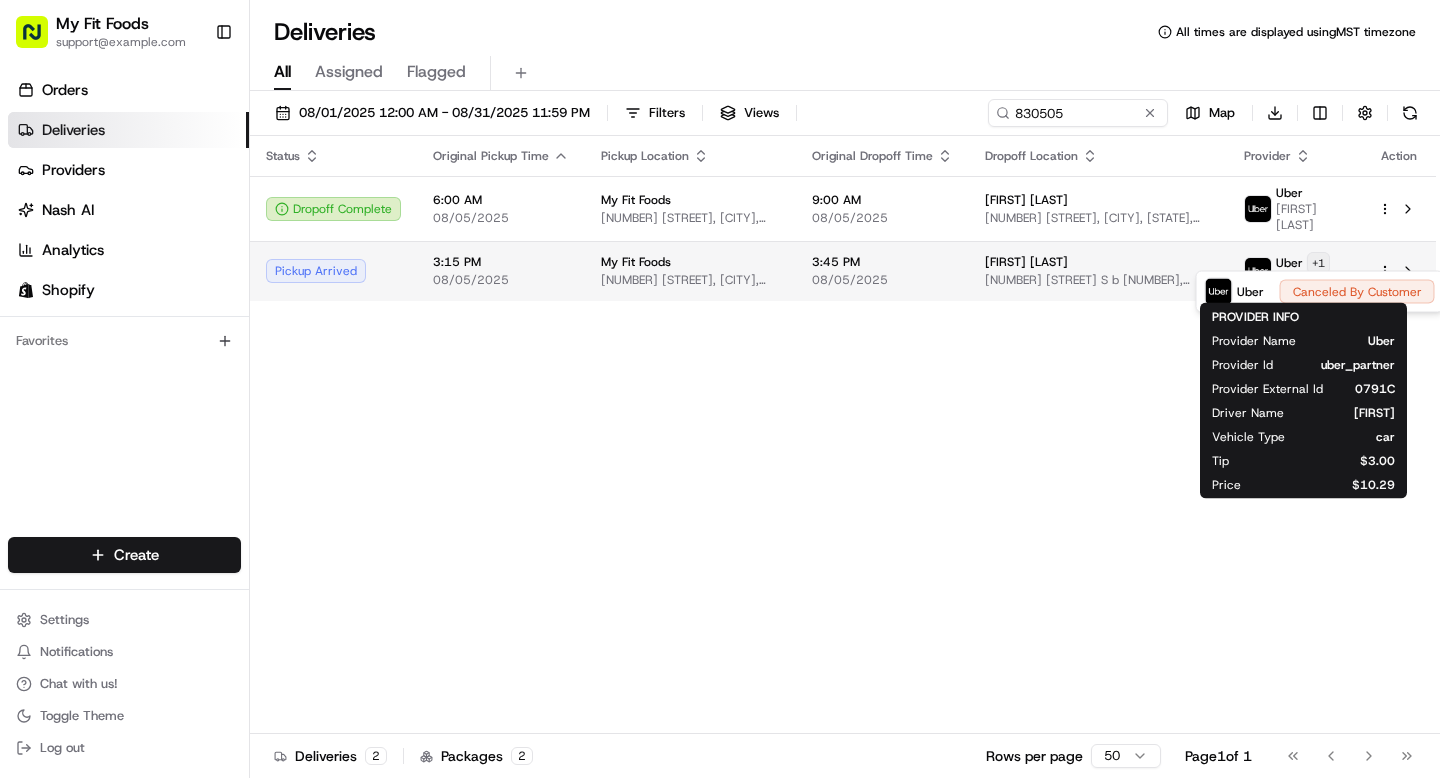 click on "My Fit Foods support@example.com Toggle Sidebar Orders Deliveries Providers Nash AI Analytics Shopify Favorites Main Menu Members & Organization Organization Users Roles Preferences Customization Tracking Orchestration Automations Dispatch Strategy Optimization Strategy Locations Pickup Locations Dropoff Locations Shifts Billing Billing Refund Requests Integrations Notification Triggers Webhooks API Keys Request Logs Create Settings Notifications Chat with us! Toggle Theme Log out Deliveries All times are displayed using MST timezone All Assigned Flagged 08/01/2025 12:00 AM - 08/31/2025 11:59 PM Filters Views 830505 Map Download Status Original Pickup Time Pickup Location Original Dropoff Time Dropoff Location Provider Action Dropoff Complete 6:00 AM 08/05/2025 My Fit Foods 3024 N Speer Blvd, Denver, CO 80211, USA 9:00 AM 08/05/2025 [FIRST] [LAST] 3725 Buchtel Blvd, B-524, Denver, CO 80210, US Uber [FIRST] [LAST] Pickup Arrived 3:15 PM 08/05/2025 My Fit Foods 3:45 PM 08/05/2025 Uber +1 [PHONE]" at bounding box center (720, 389) 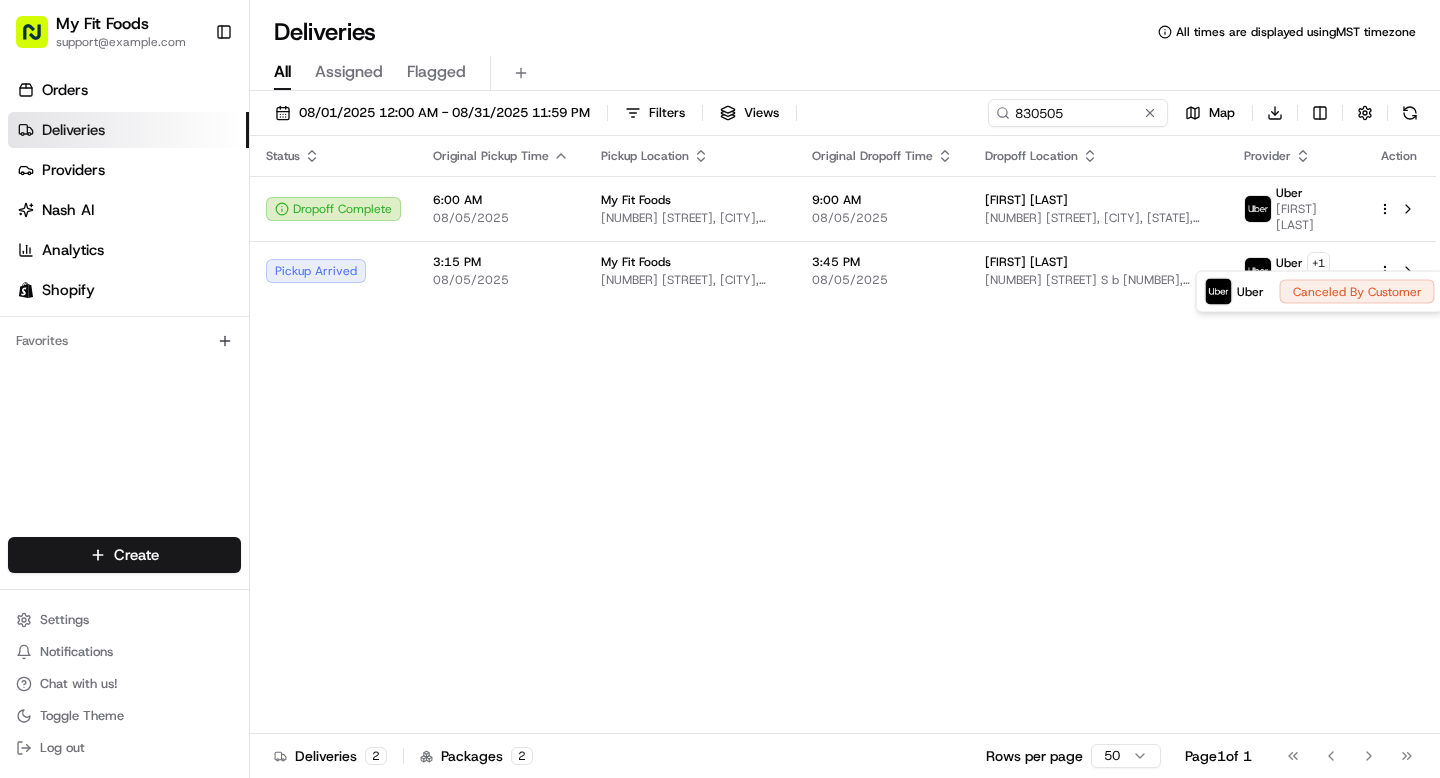click on "My Fit Foods support@example.com Toggle Sidebar Orders Deliveries Providers Nash AI Analytics Shopify Favorites Main Menu Members & Organization Organization Users Roles Preferences Customization Tracking Orchestration Automations Dispatch Strategy Optimization Strategy Locations Pickup Locations Dropoff Locations Shifts Billing Billing Refund Requests Integrations Notification Triggers Webhooks API Keys Request Logs Create Settings Notifications Chat with us! Toggle Theme Log out Deliveries All times are displayed using MST timezone All Assigned Flagged 08/01/2025 12:00 AM - 08/31/2025 11:59 PM Filters Views 830505 Map Download Status Original Pickup Time Pickup Location Original Dropoff Time Dropoff Location Provider Action Dropoff Complete 6:00 AM 08/05/2025 My Fit Foods 3024 N Speer Blvd, Denver, CO 80211, USA 9:00 AM 08/05/2025 [FIRST] [LAST] 3725 Buchtel Blvd, B-524, Denver, CO 80210, US Uber [FIRST] [LAST] Pickup Arrived 3:15 PM 08/05/2025 My Fit Foods 3:45 PM 08/05/2025 Uber +1 [PHONE]" at bounding box center [720, 389] 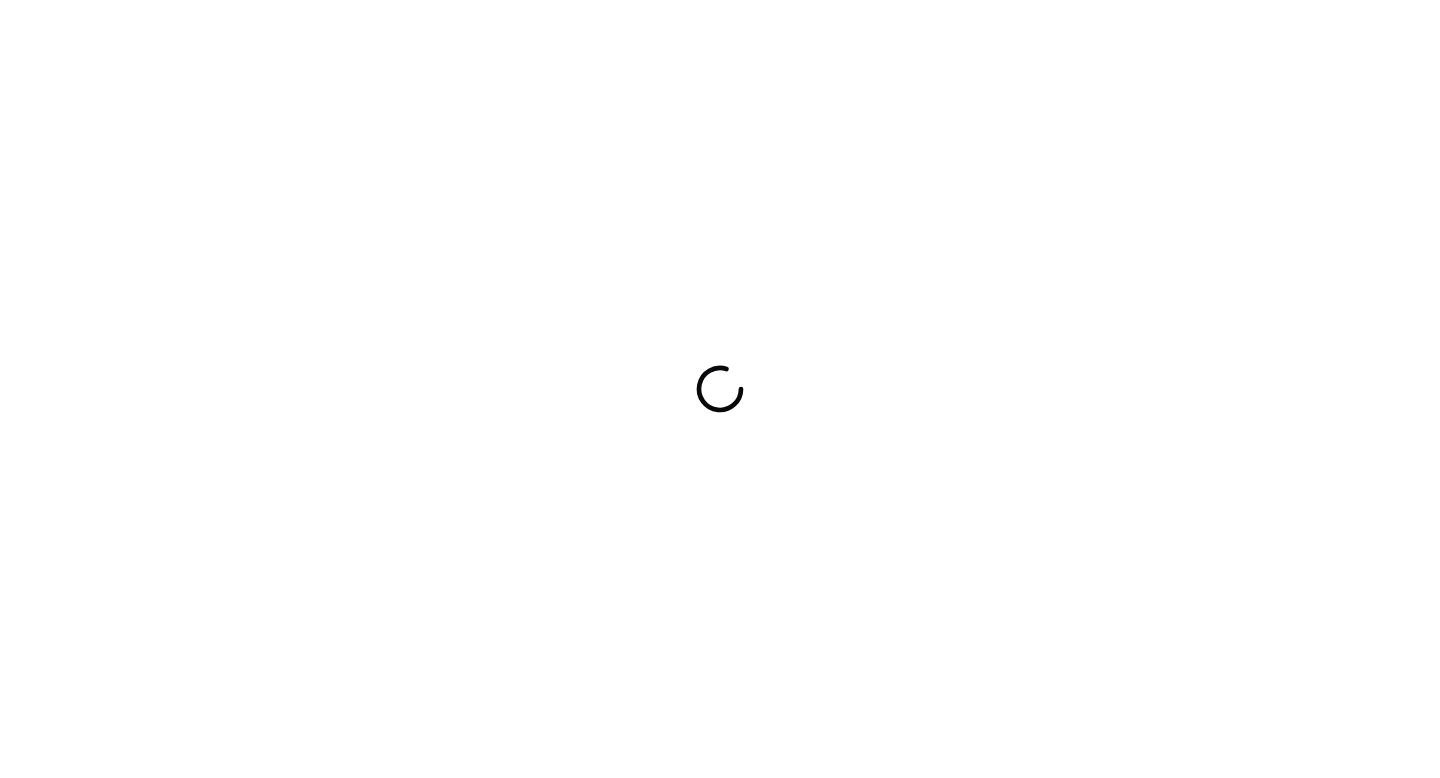 scroll, scrollTop: 0, scrollLeft: 0, axis: both 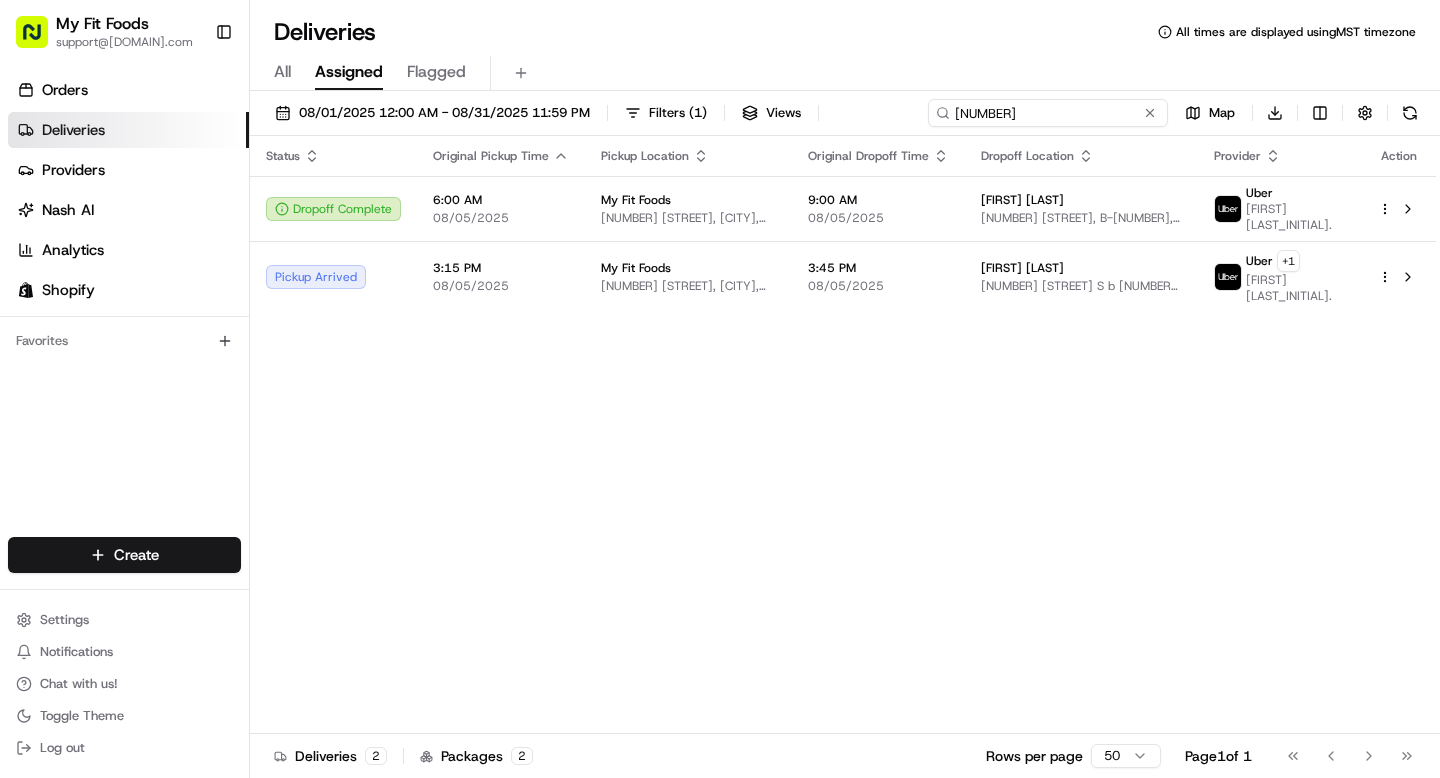drag, startPoint x: 1090, startPoint y: 106, endPoint x: 922, endPoint y: 97, distance: 168.2409 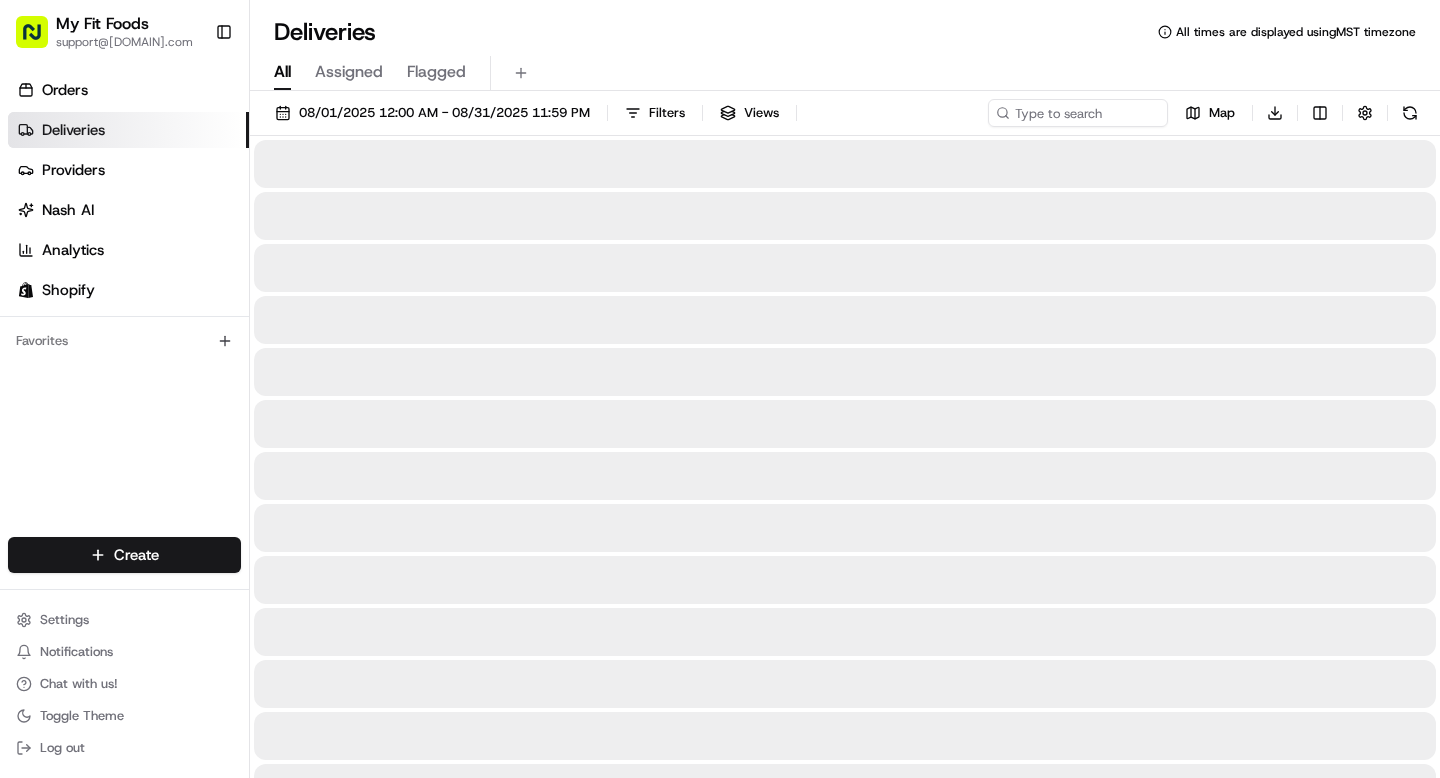 click on "All" at bounding box center (282, 72) 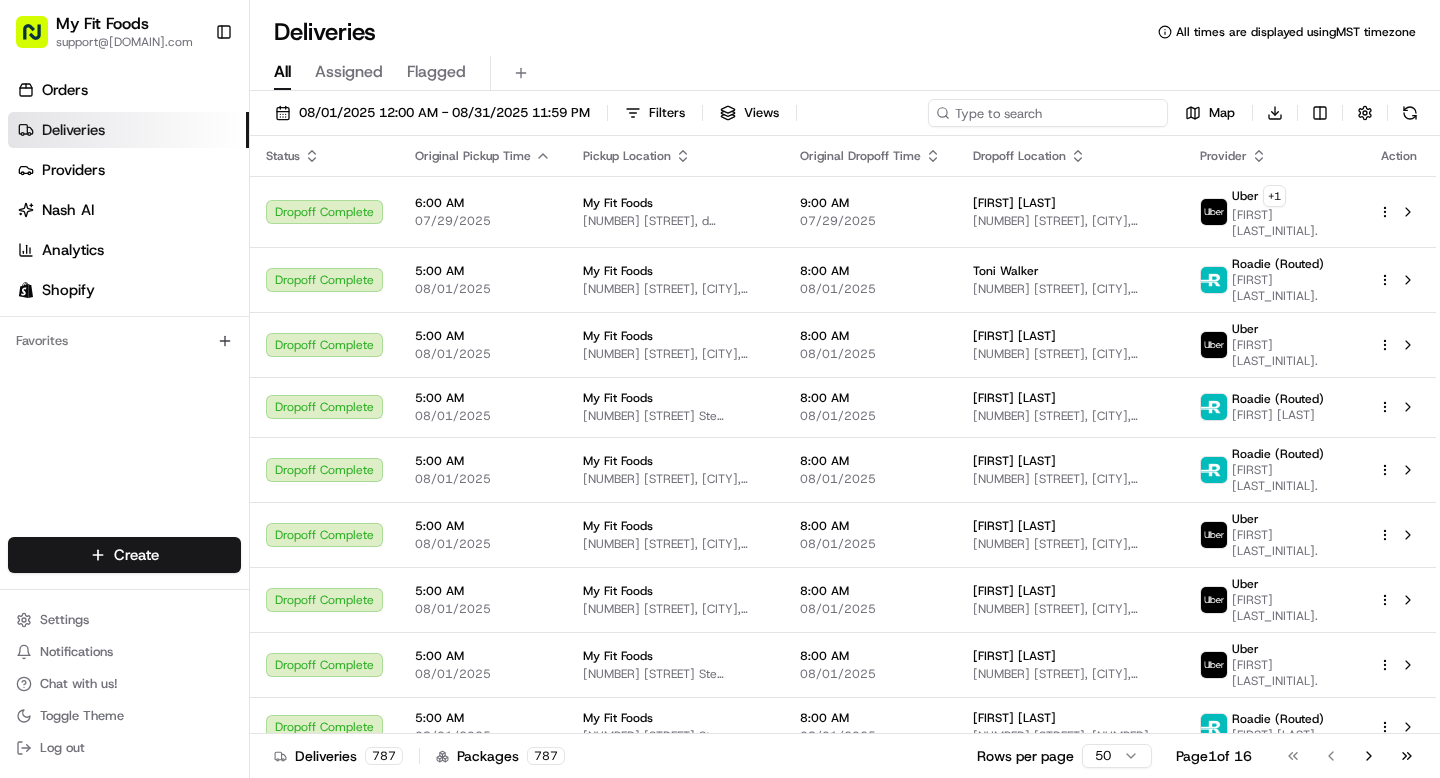 click at bounding box center (1048, 113) 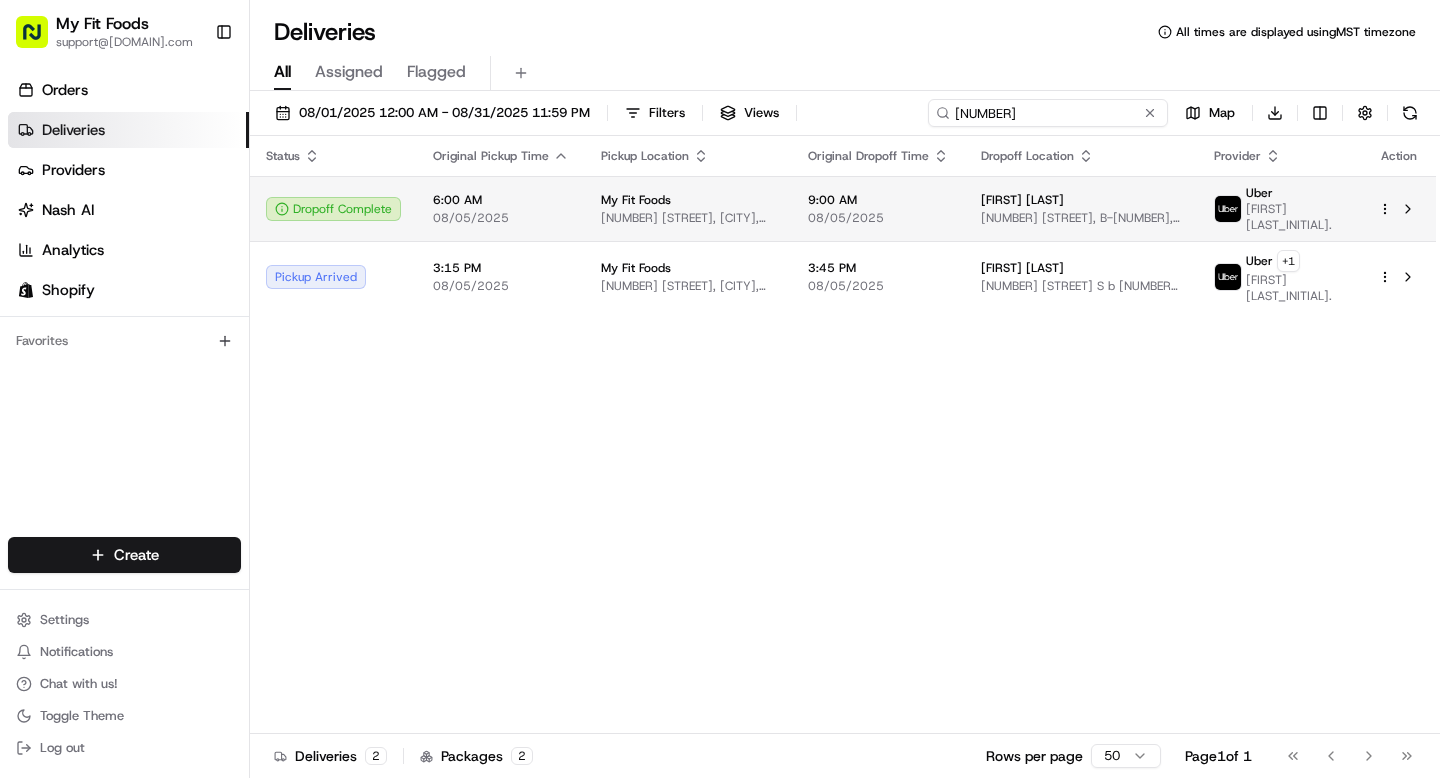 type on "830505" 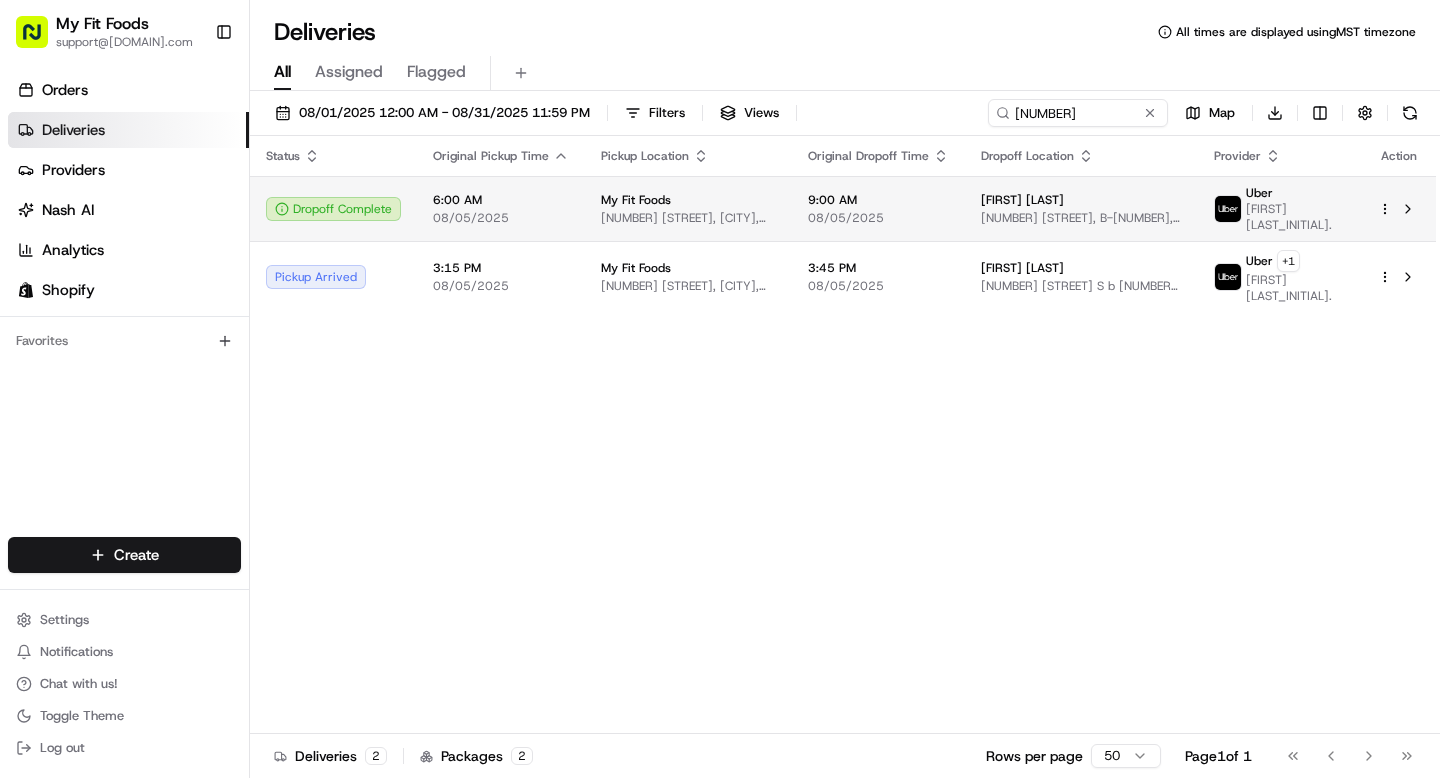 click on "[FIRST] [LAST]" at bounding box center [1022, 200] 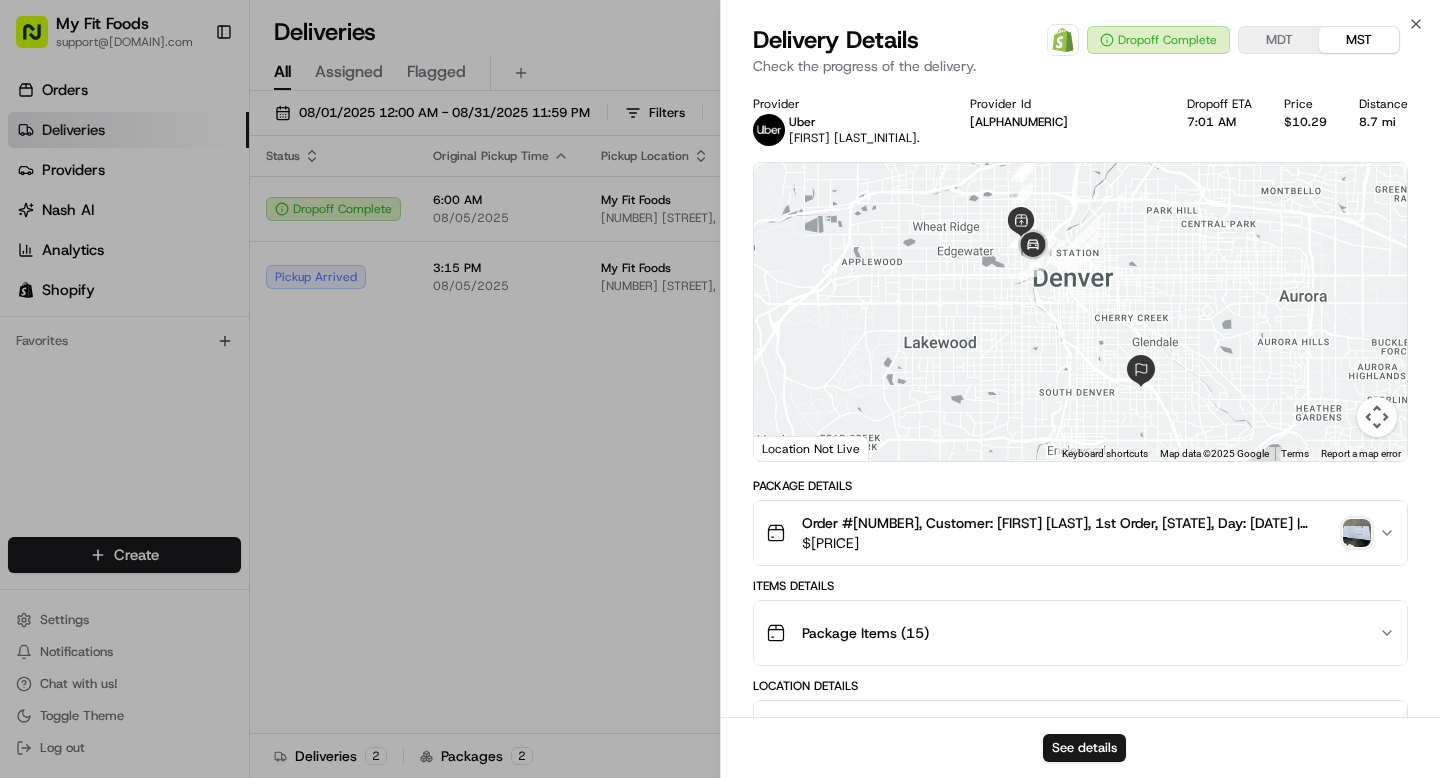 click 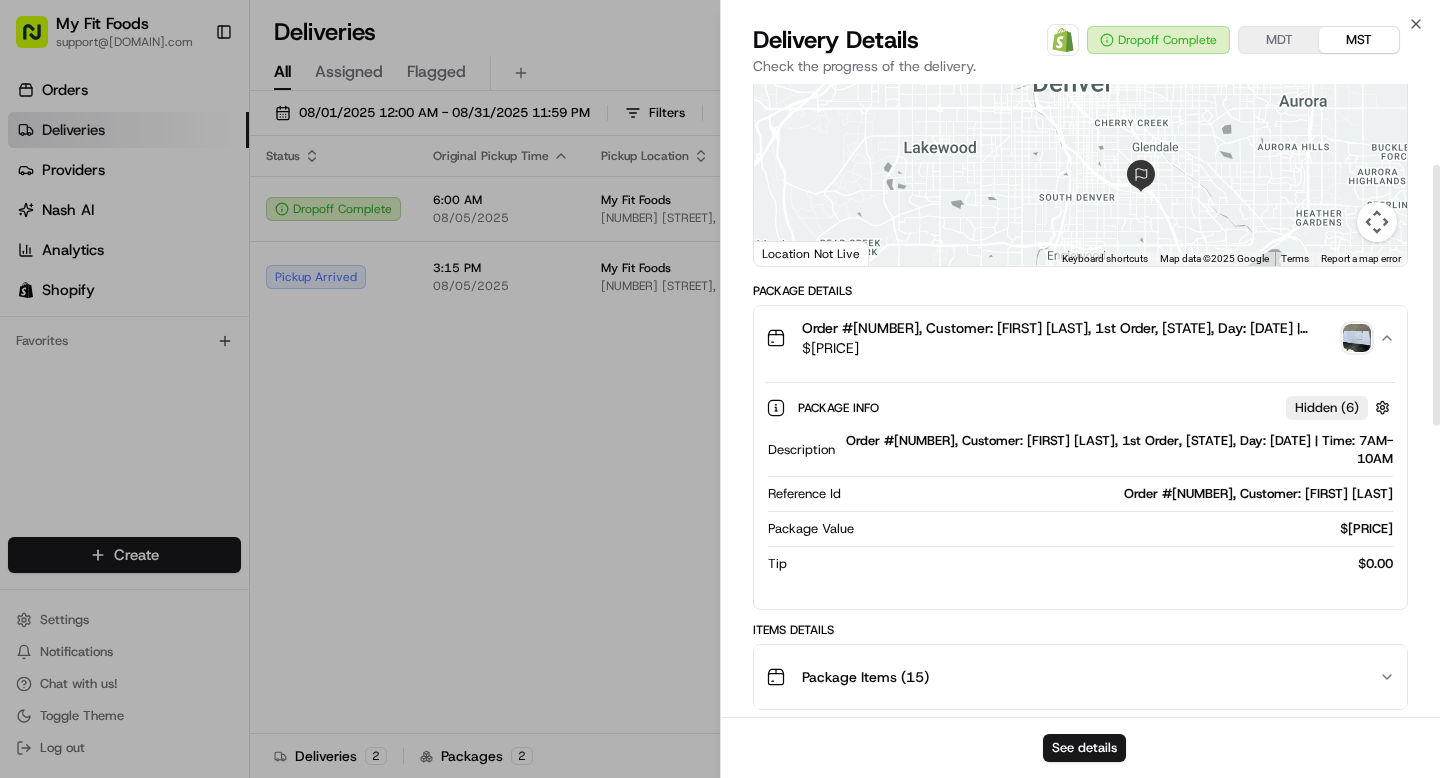 scroll, scrollTop: 197, scrollLeft: 0, axis: vertical 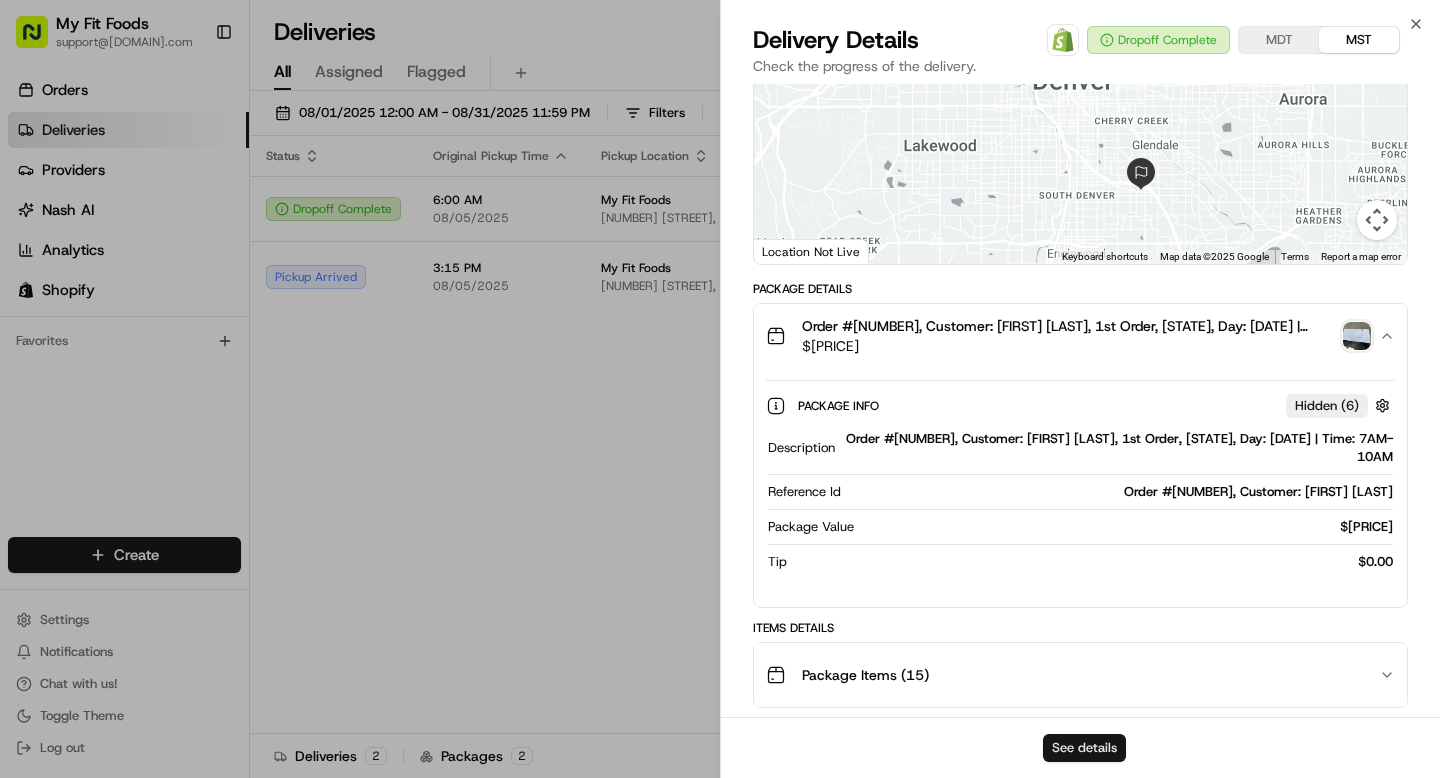 click on "See details" at bounding box center (1084, 748) 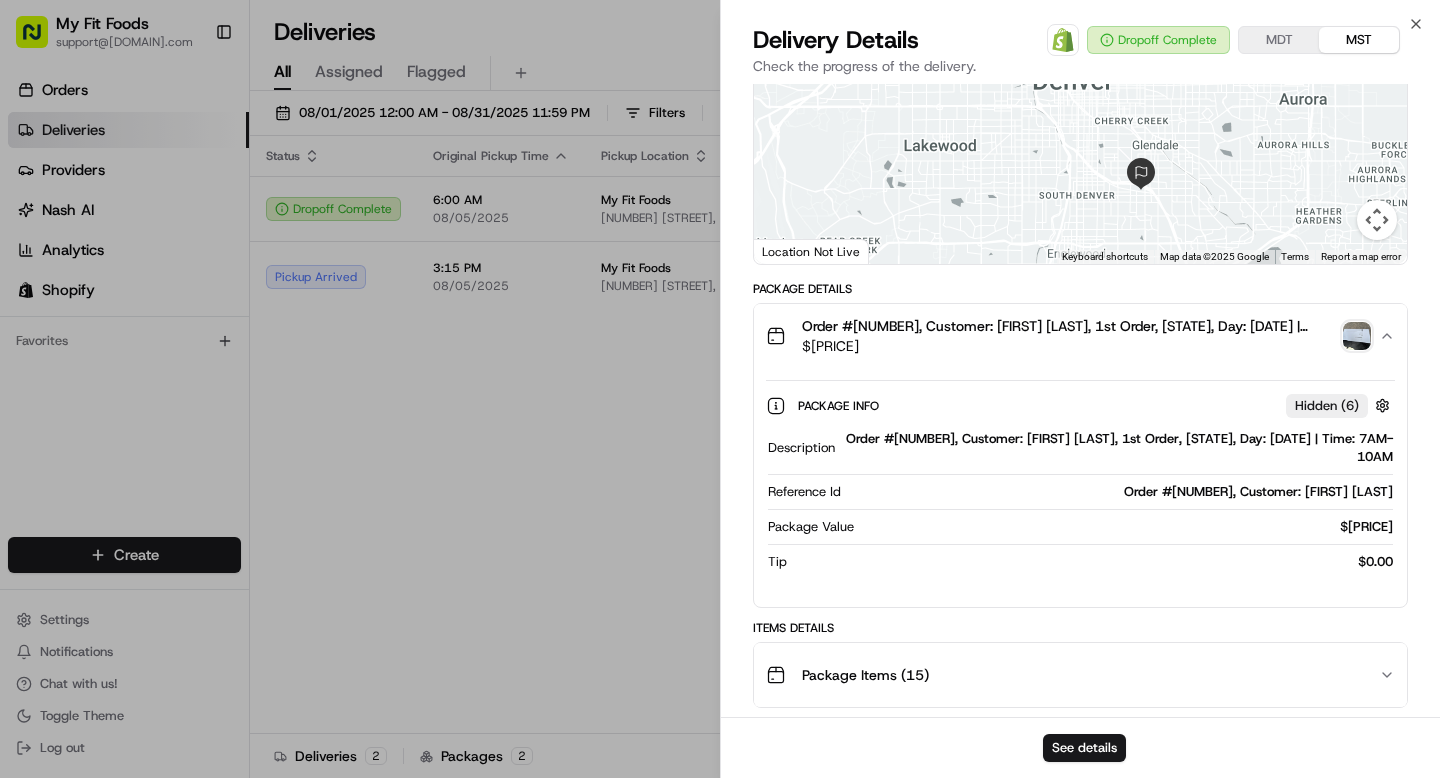 click on "Order #830505, Customer: Jennifer Champine, 1st Order, Colorado, Day: 2025-08-05 | Time: 7AM-10AM" at bounding box center [1068, 326] 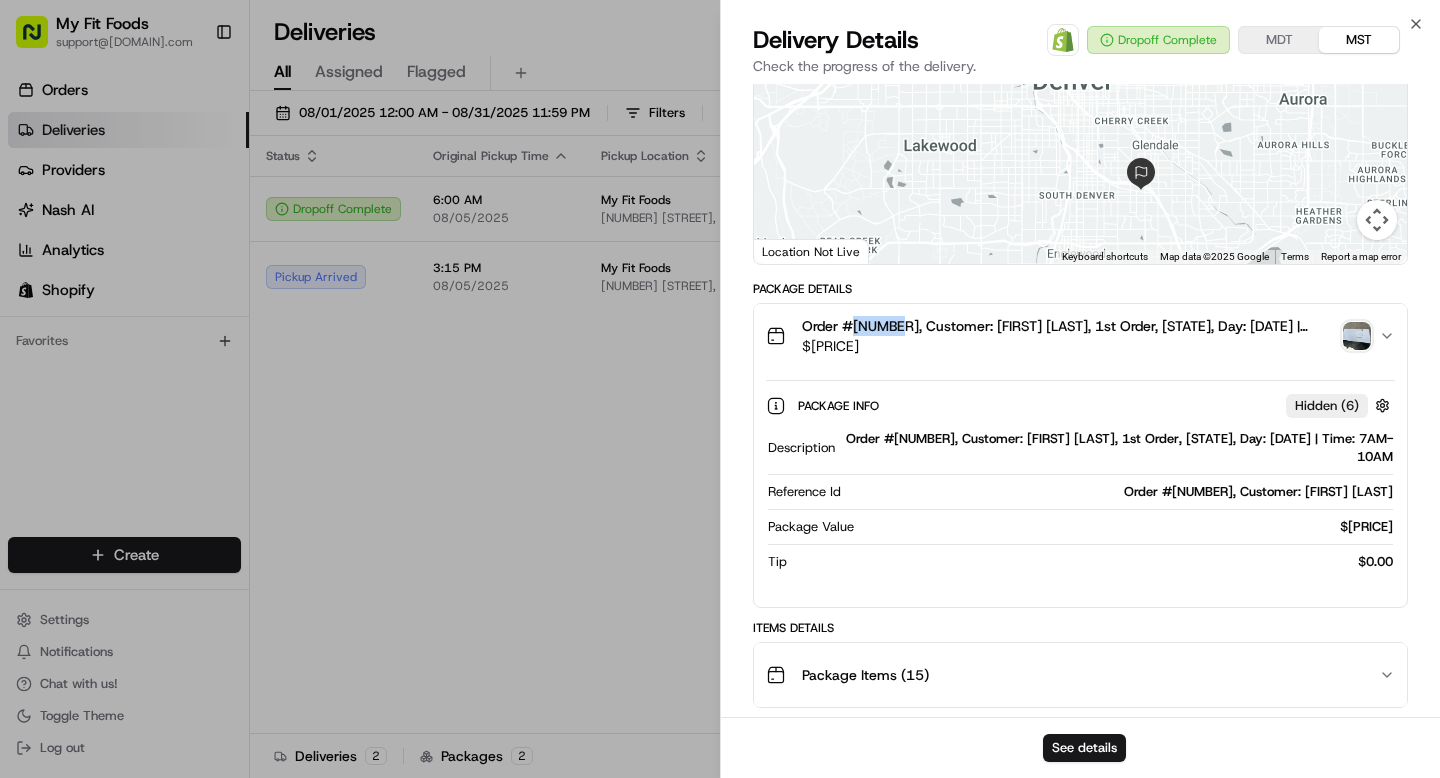 click on "Order #830505, Customer: Jennifer Champine, 1st Order, Colorado, Day: 2025-08-05 | Time: 7AM-10AM" at bounding box center [1068, 326] 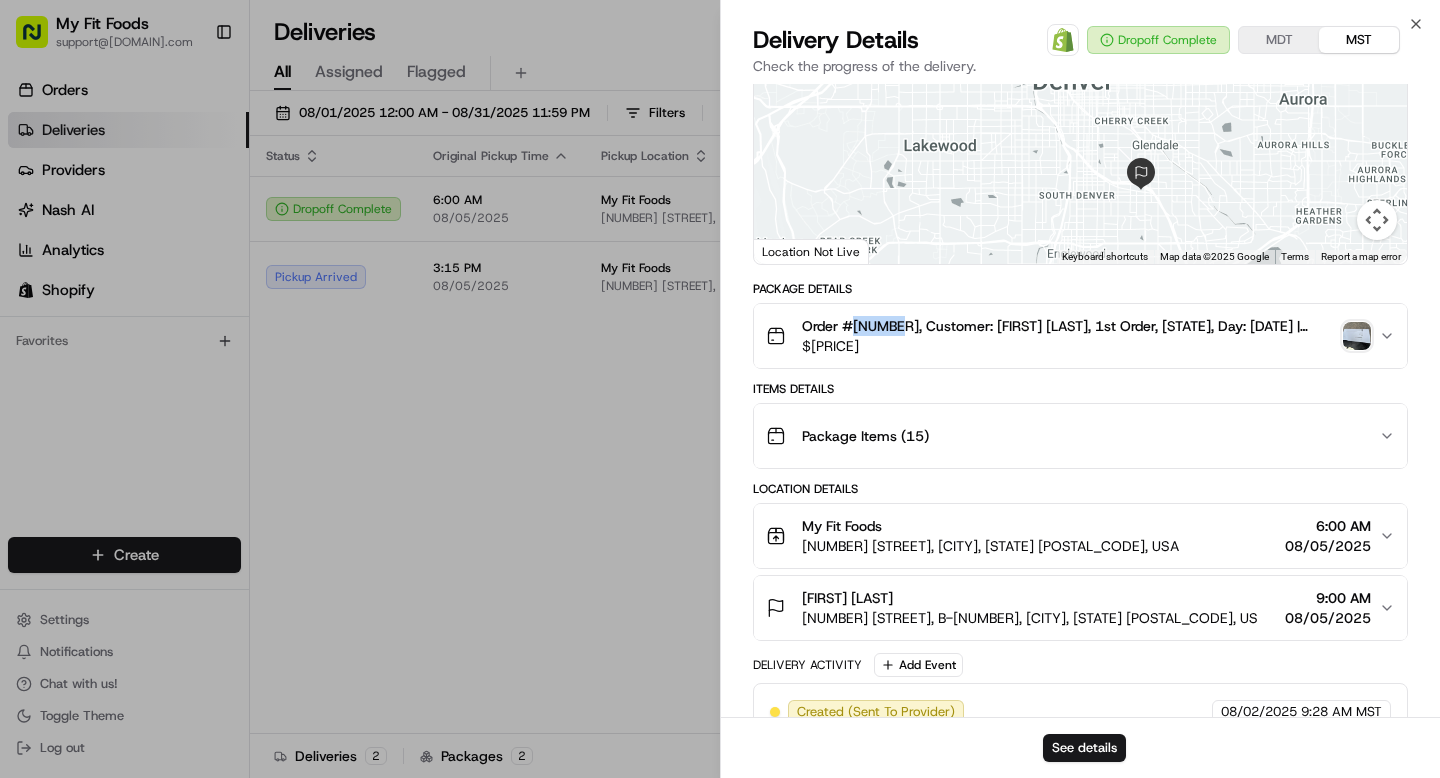 type 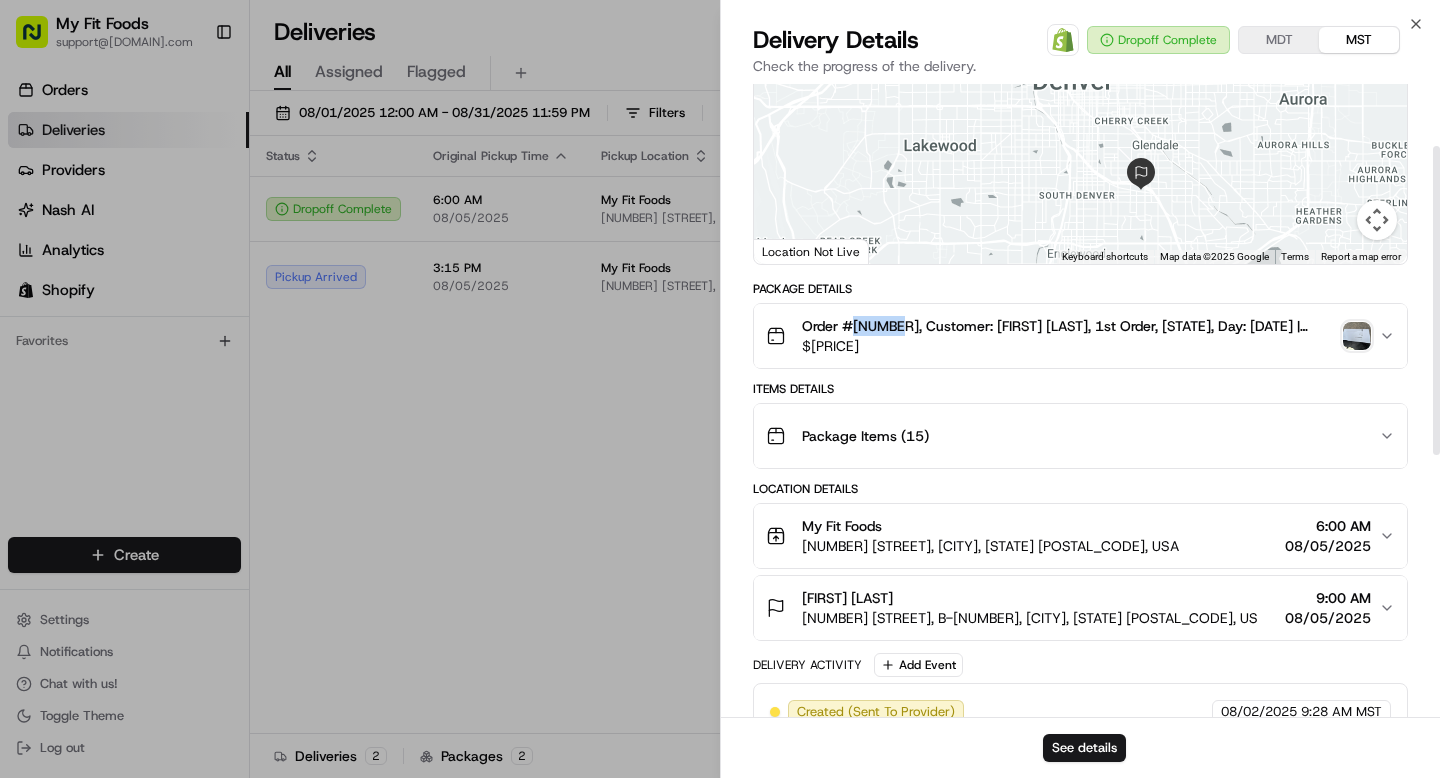 scroll, scrollTop: 0, scrollLeft: 0, axis: both 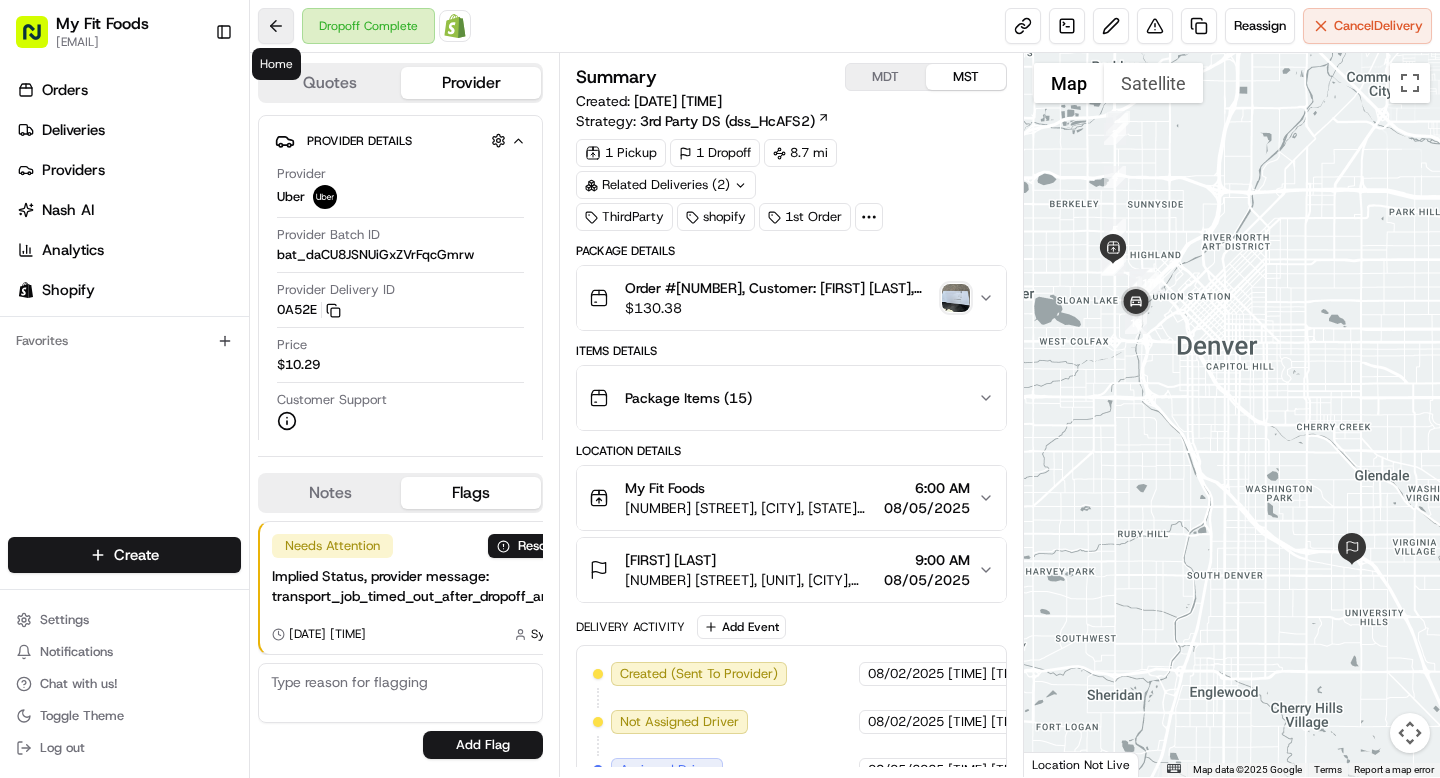 click at bounding box center [276, 26] 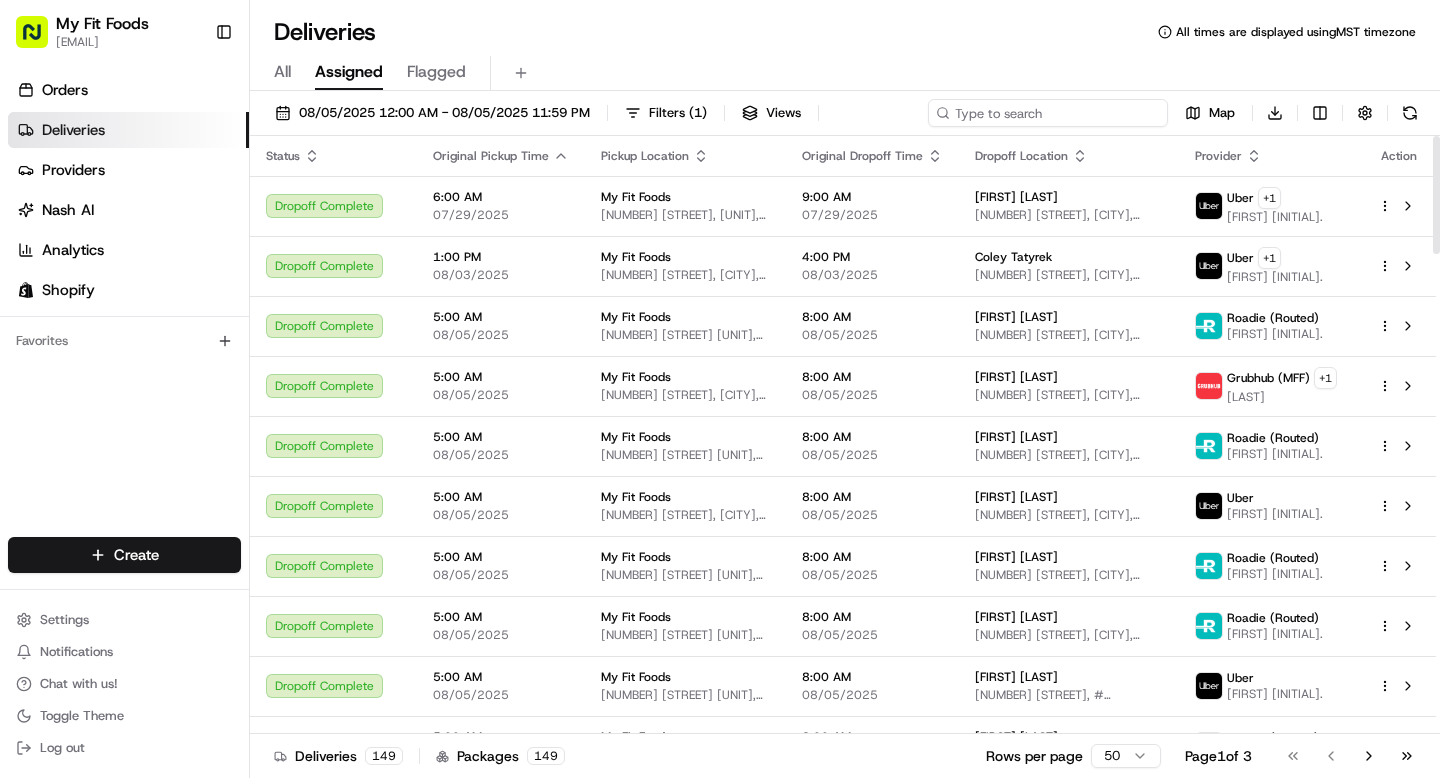 click at bounding box center (1048, 113) 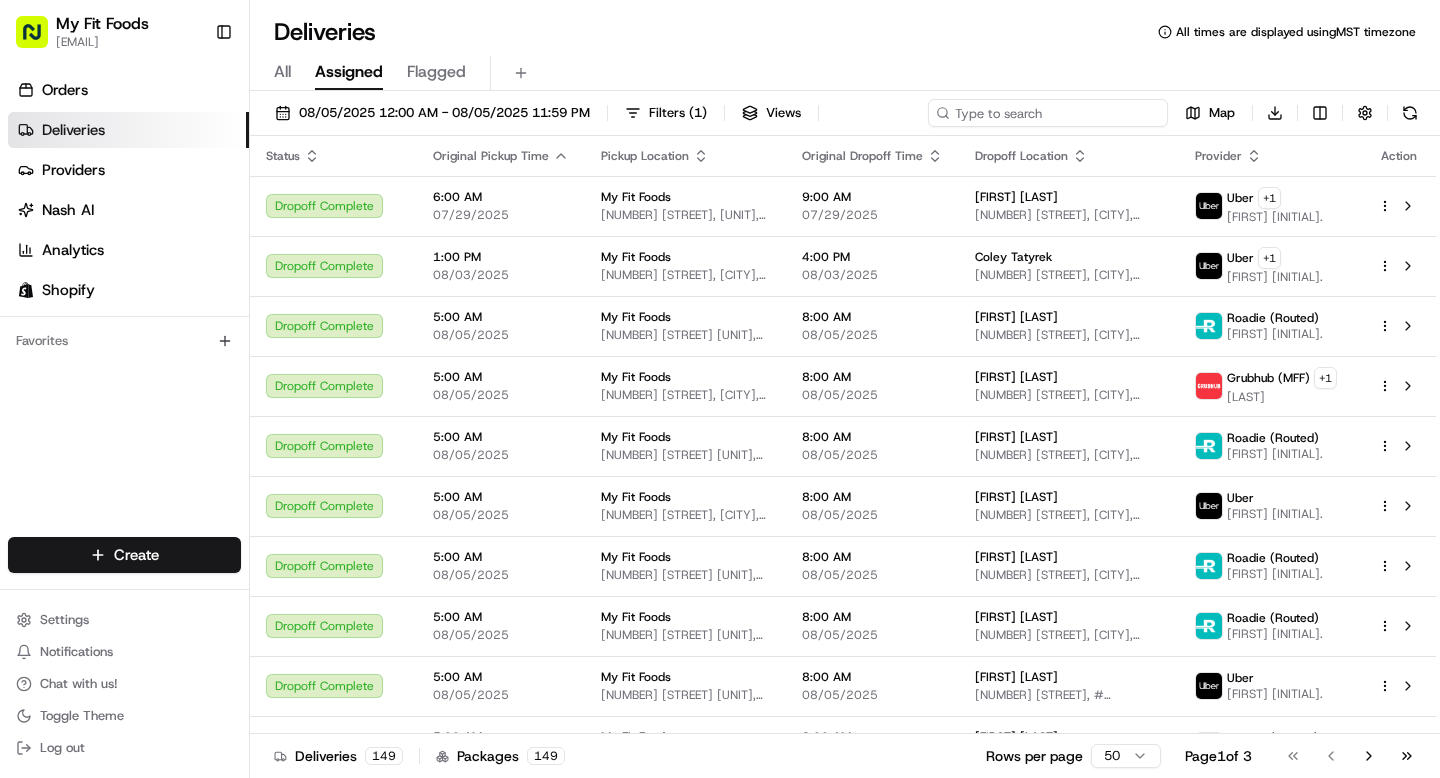 paste on "830505" 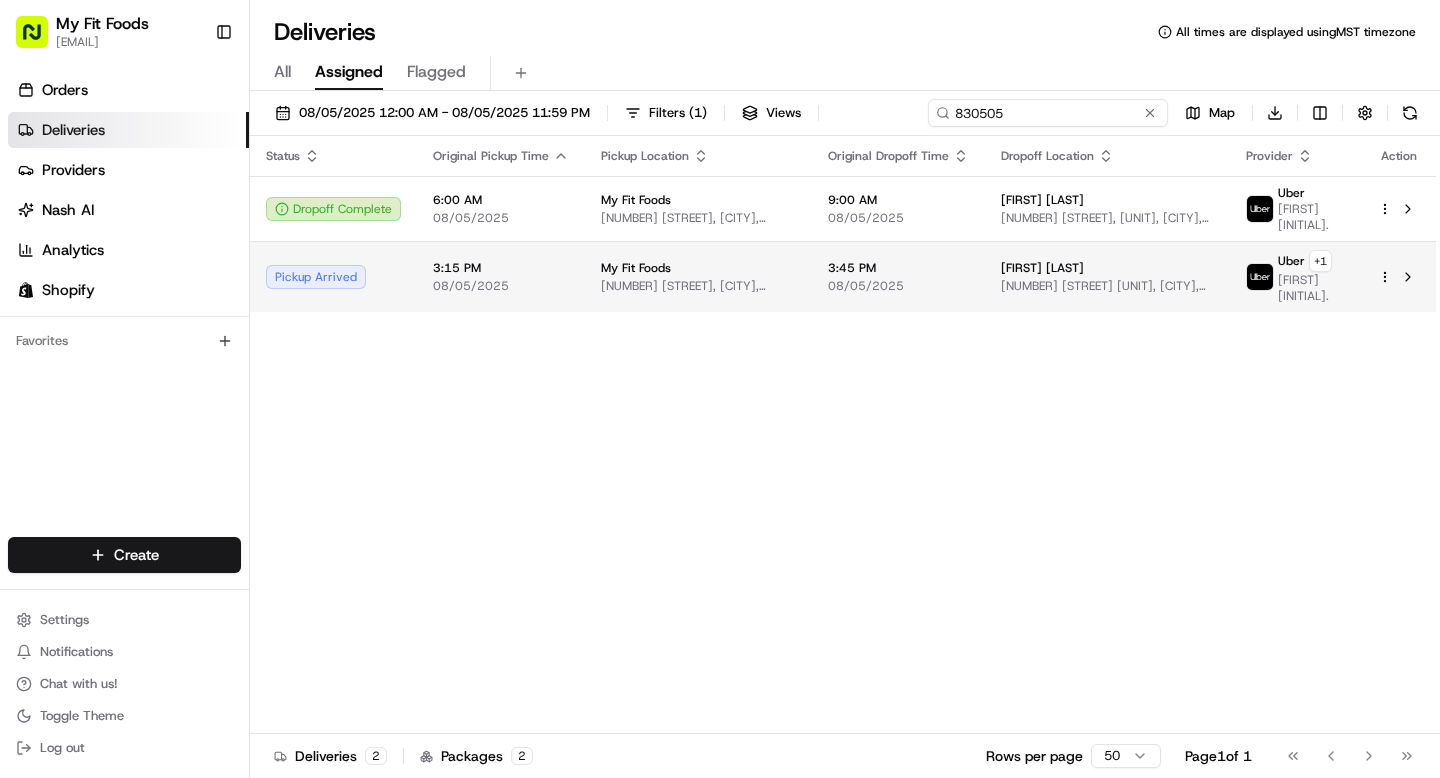 type on "830505" 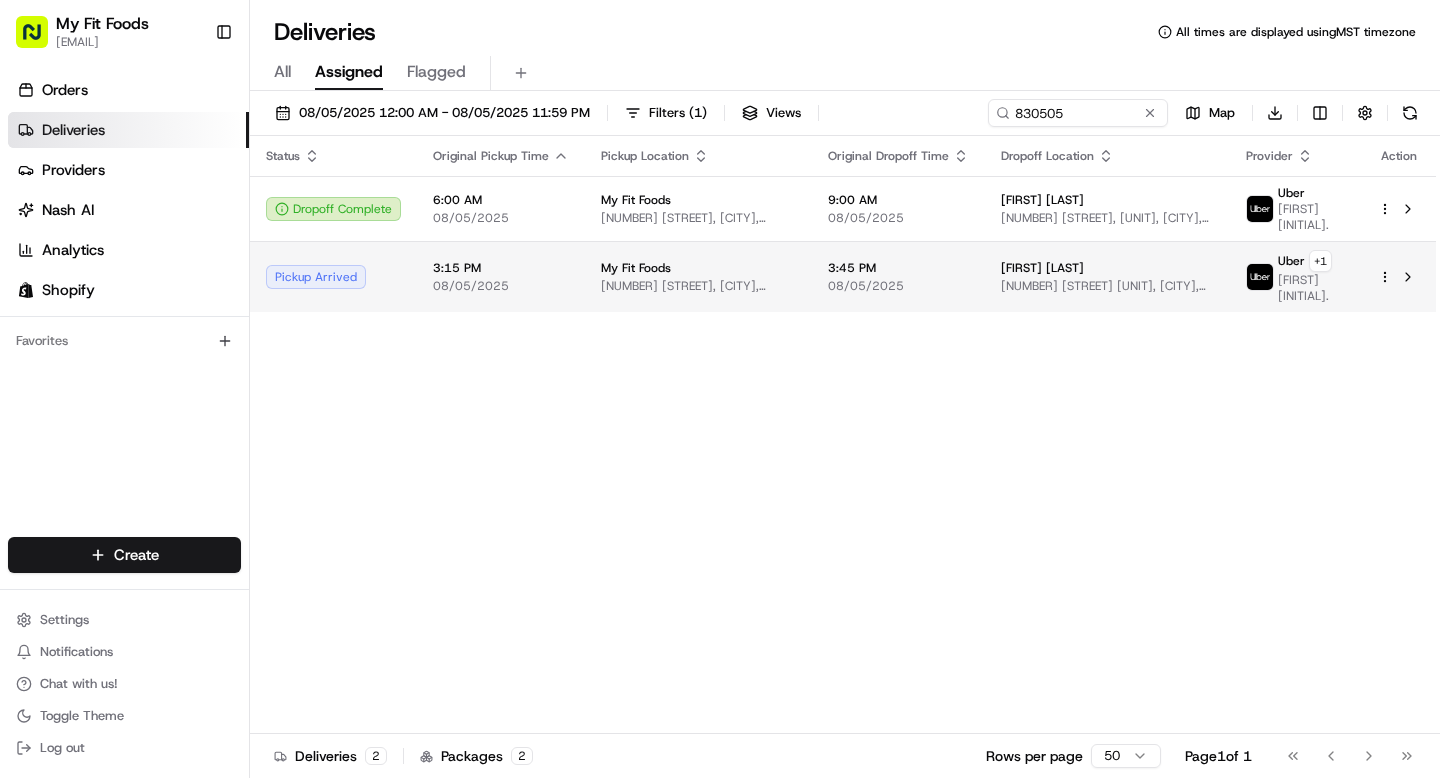 click on "My Fit Foods 3024 N Speer Blvd, Denver, CO 80211, USA" at bounding box center (698, 276) 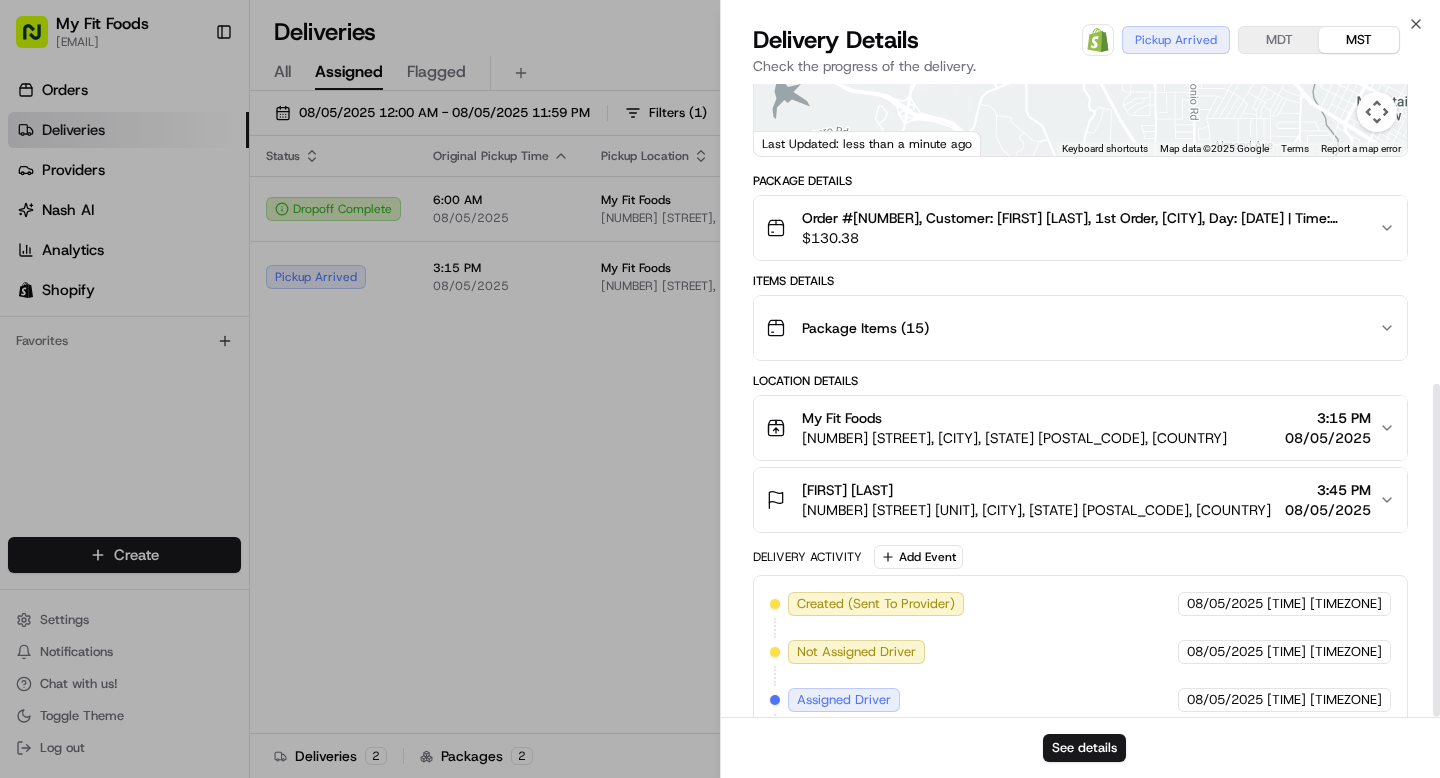 scroll, scrollTop: 569, scrollLeft: 0, axis: vertical 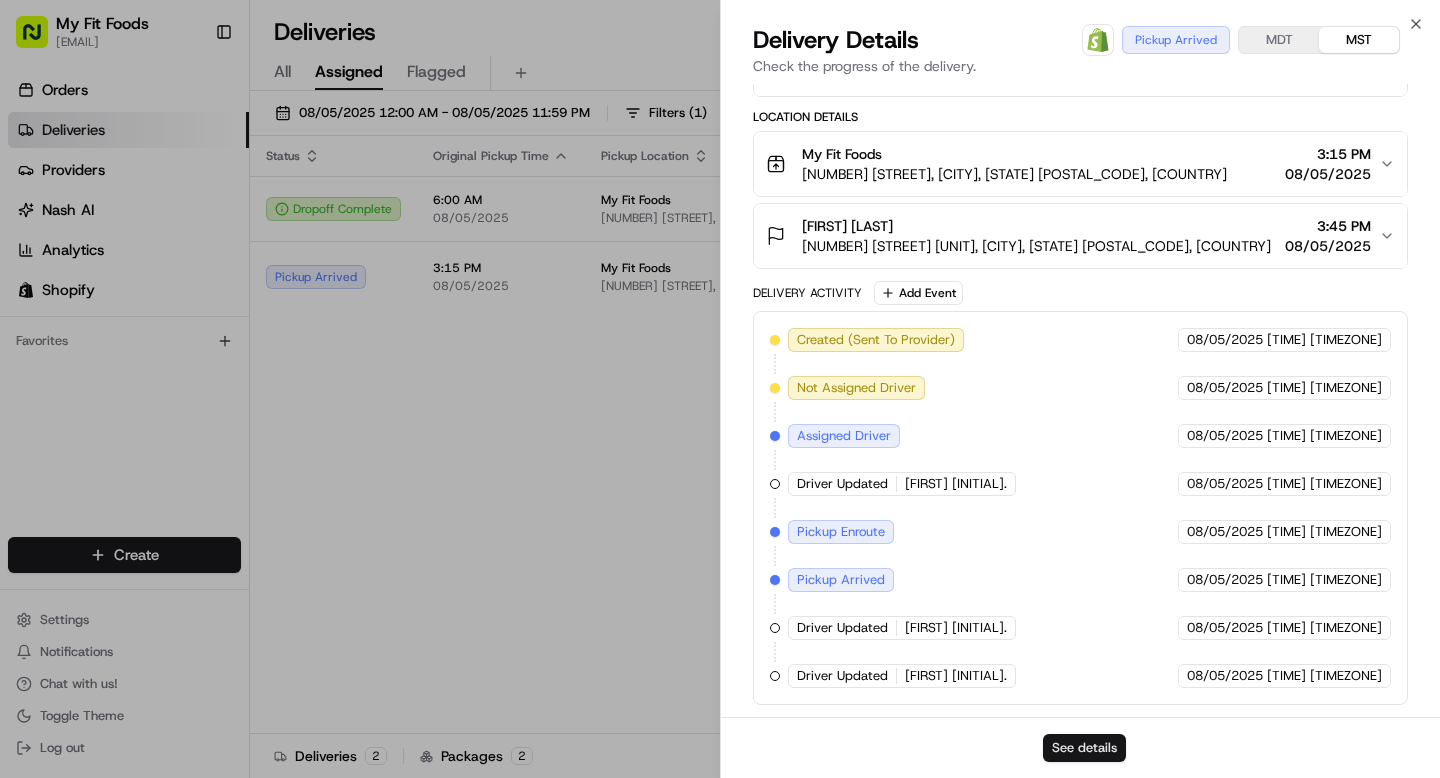 click on "See details" at bounding box center [1084, 748] 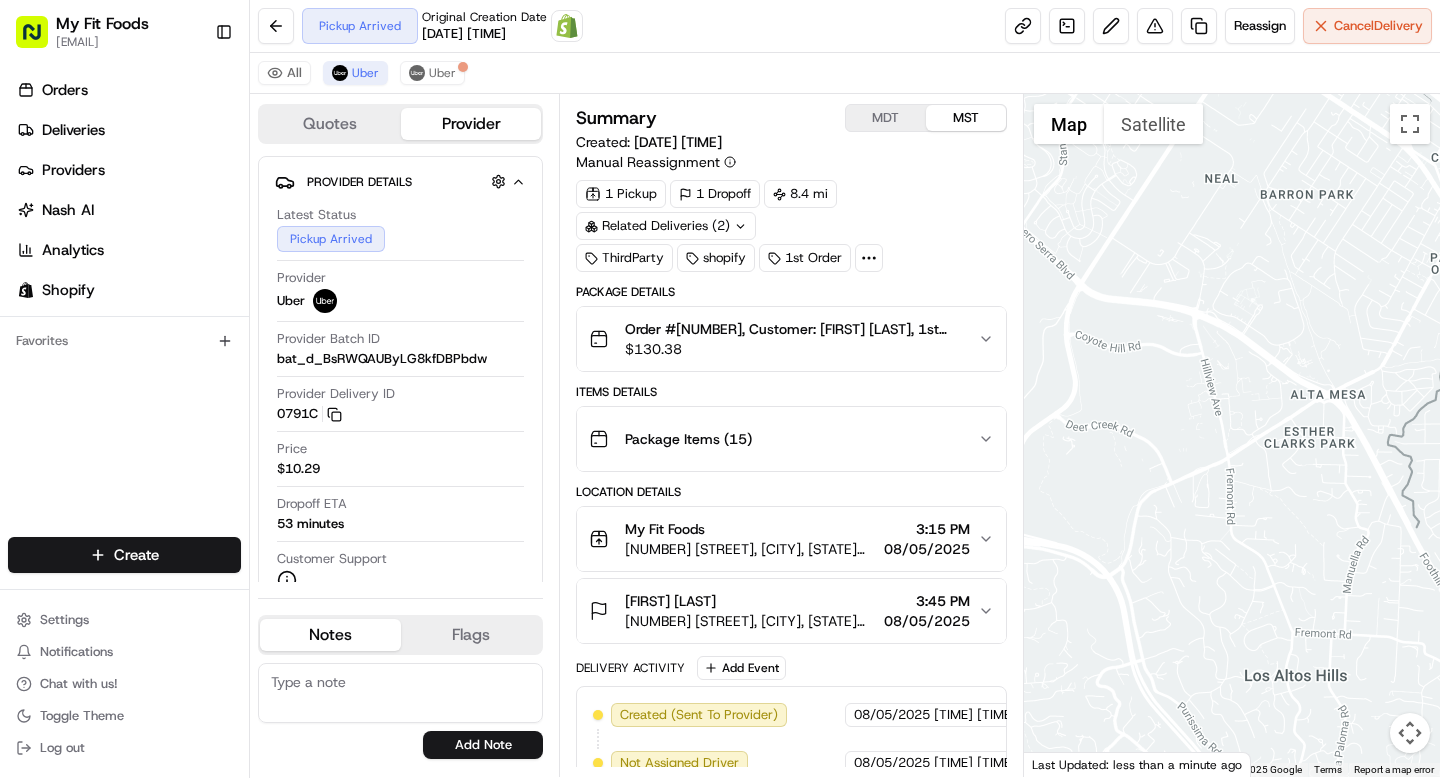 scroll, scrollTop: 0, scrollLeft: 0, axis: both 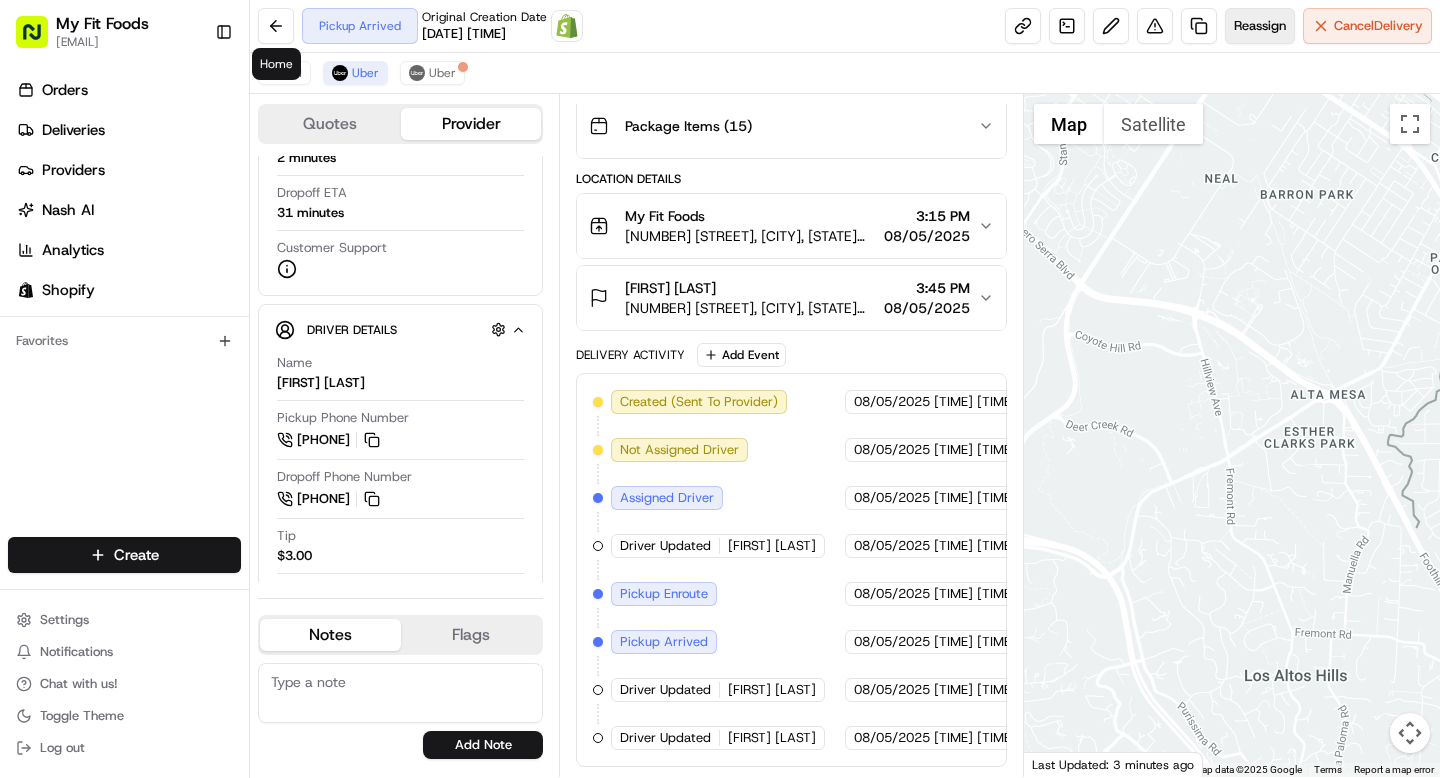 click on "Reassign" at bounding box center [1260, 26] 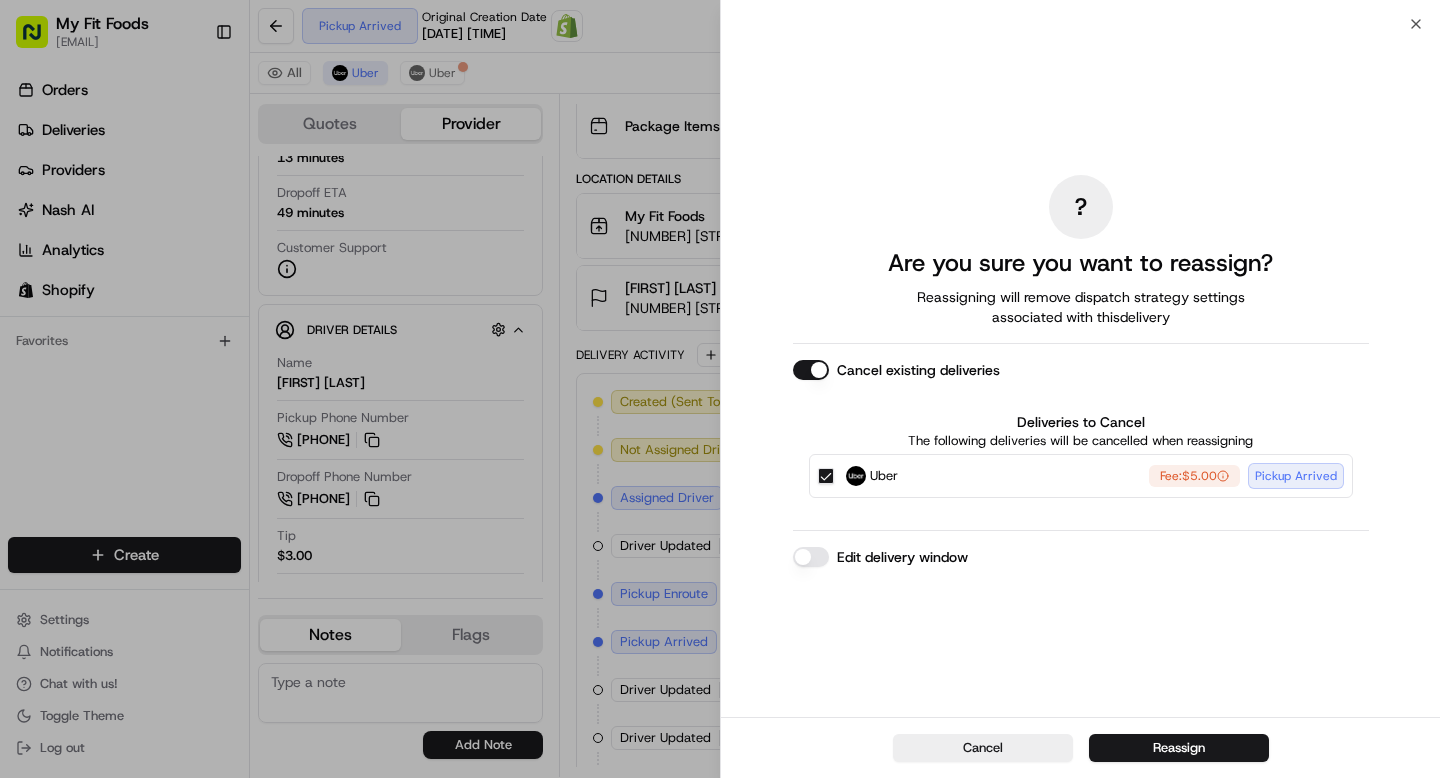 click on "Edit delivery window" at bounding box center [811, 557] 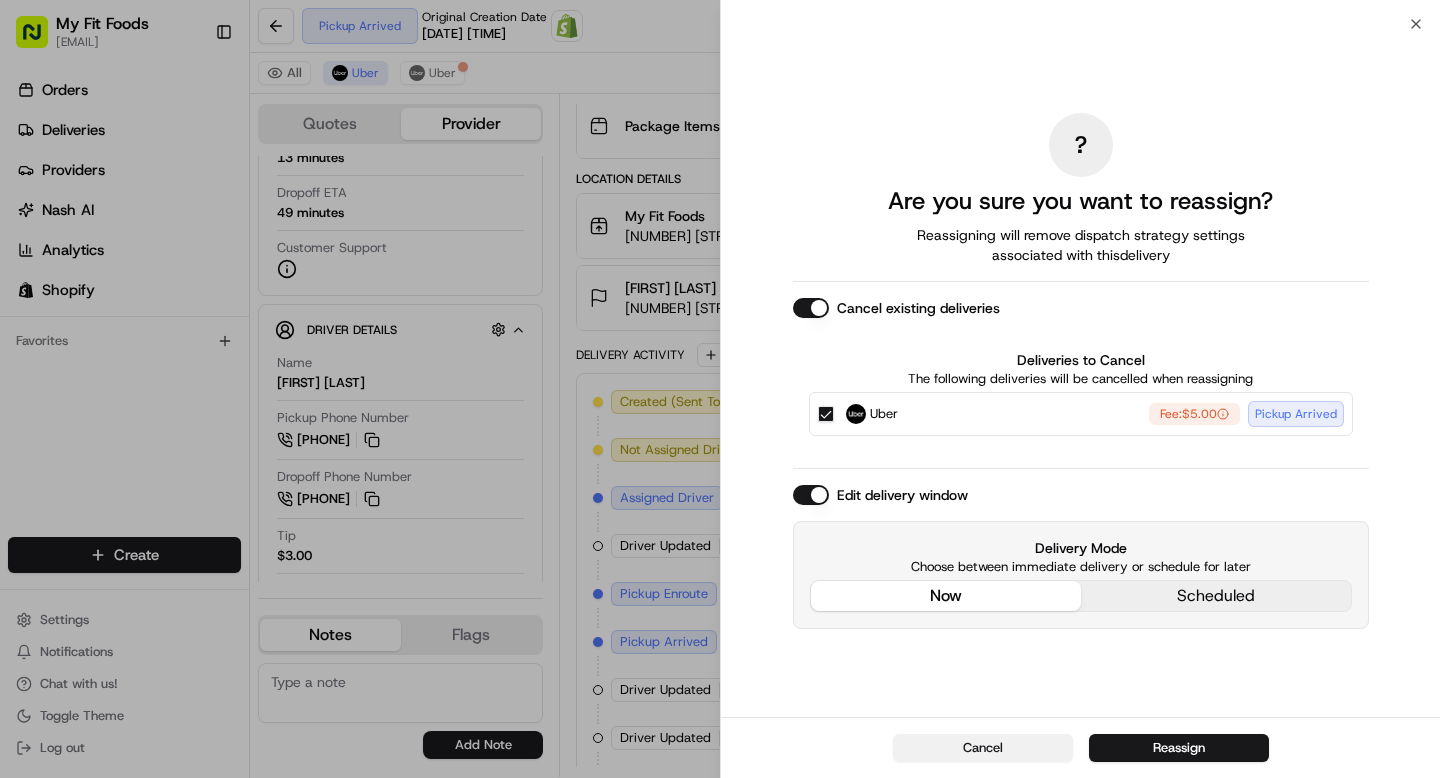 click on "Cancel" at bounding box center (983, 748) 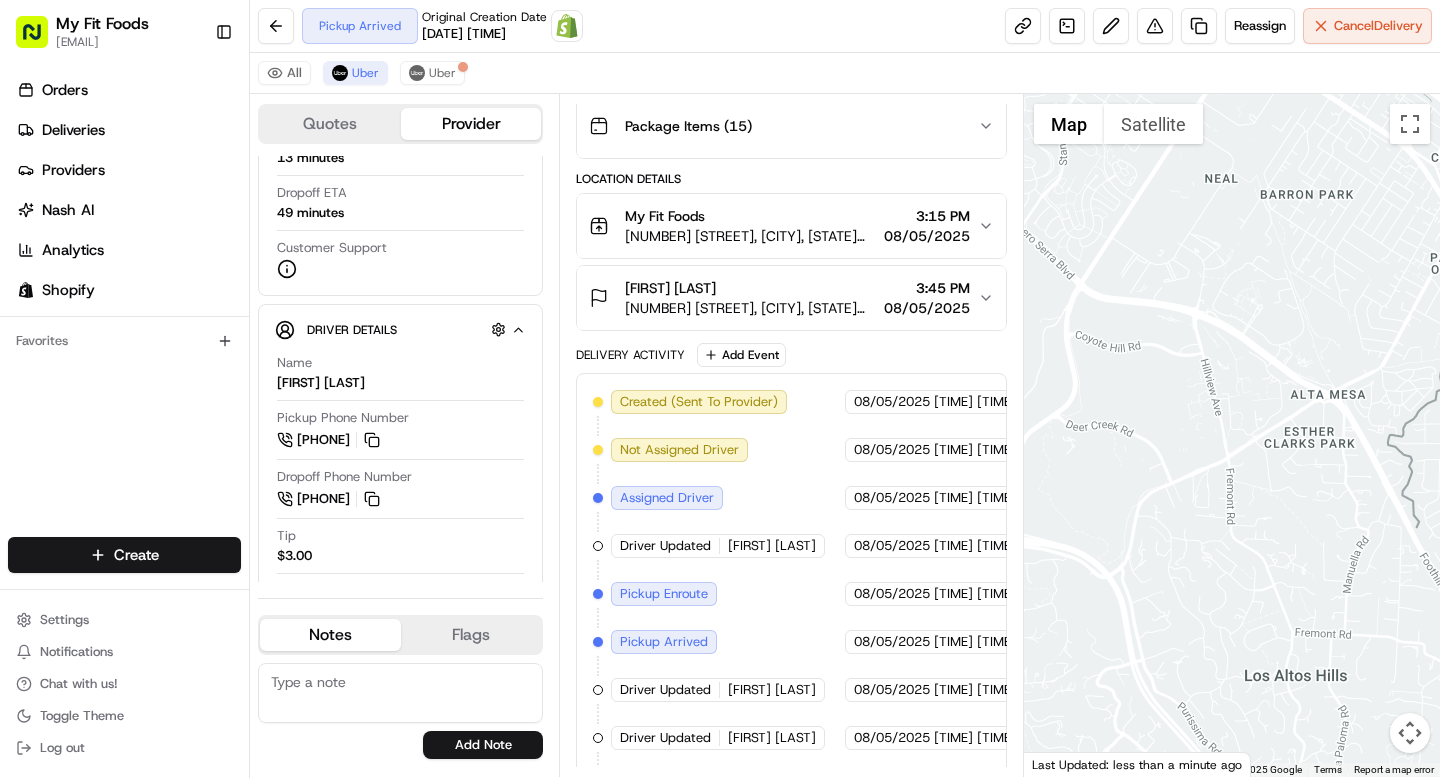 scroll, scrollTop: 361, scrollLeft: 0, axis: vertical 